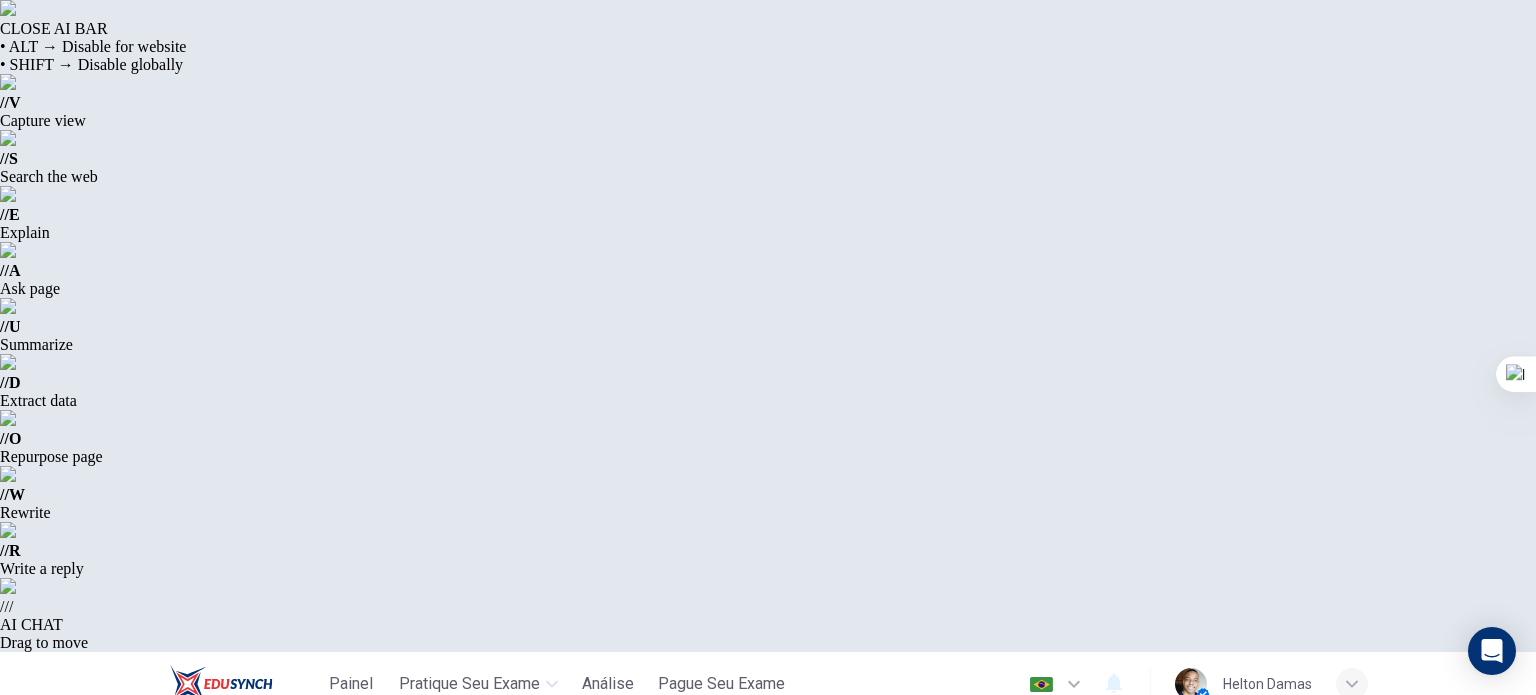 scroll, scrollTop: 0, scrollLeft: 0, axis: both 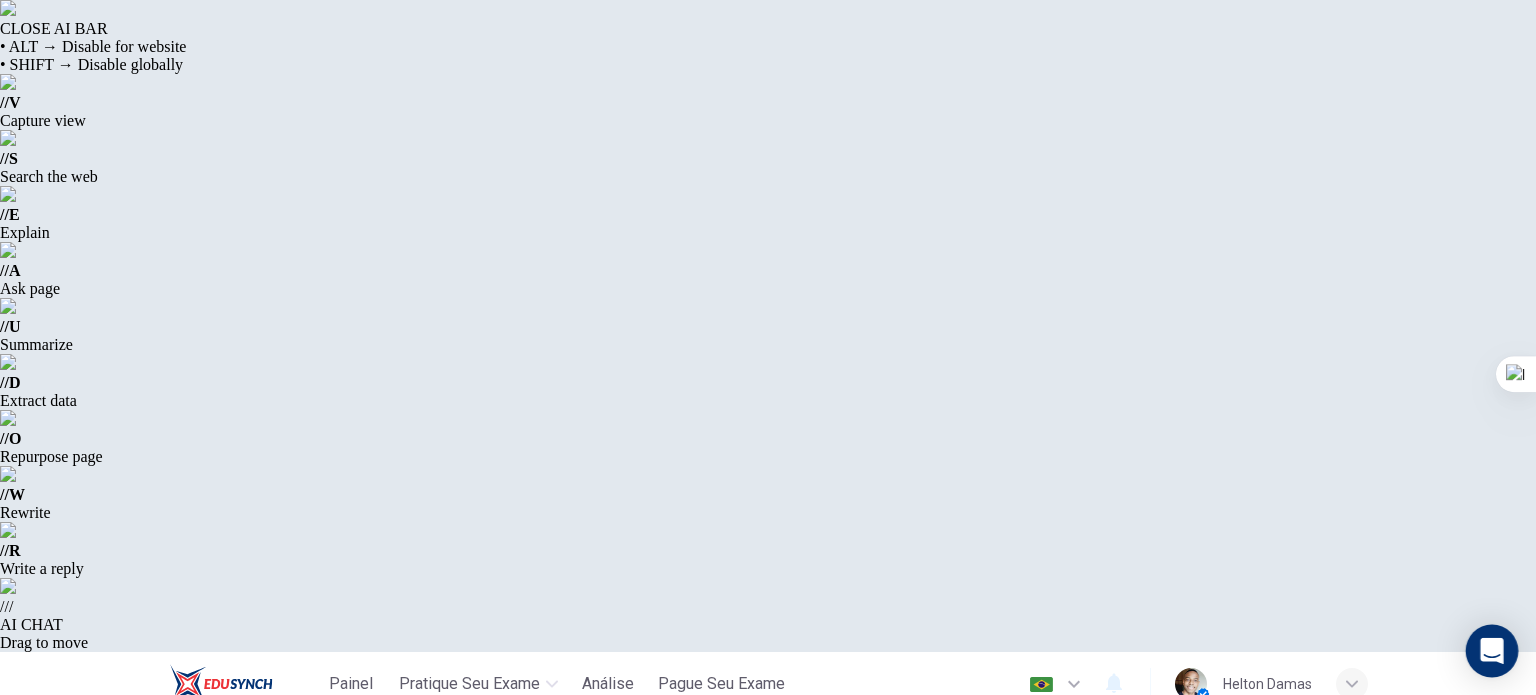 click at bounding box center [1492, 651] 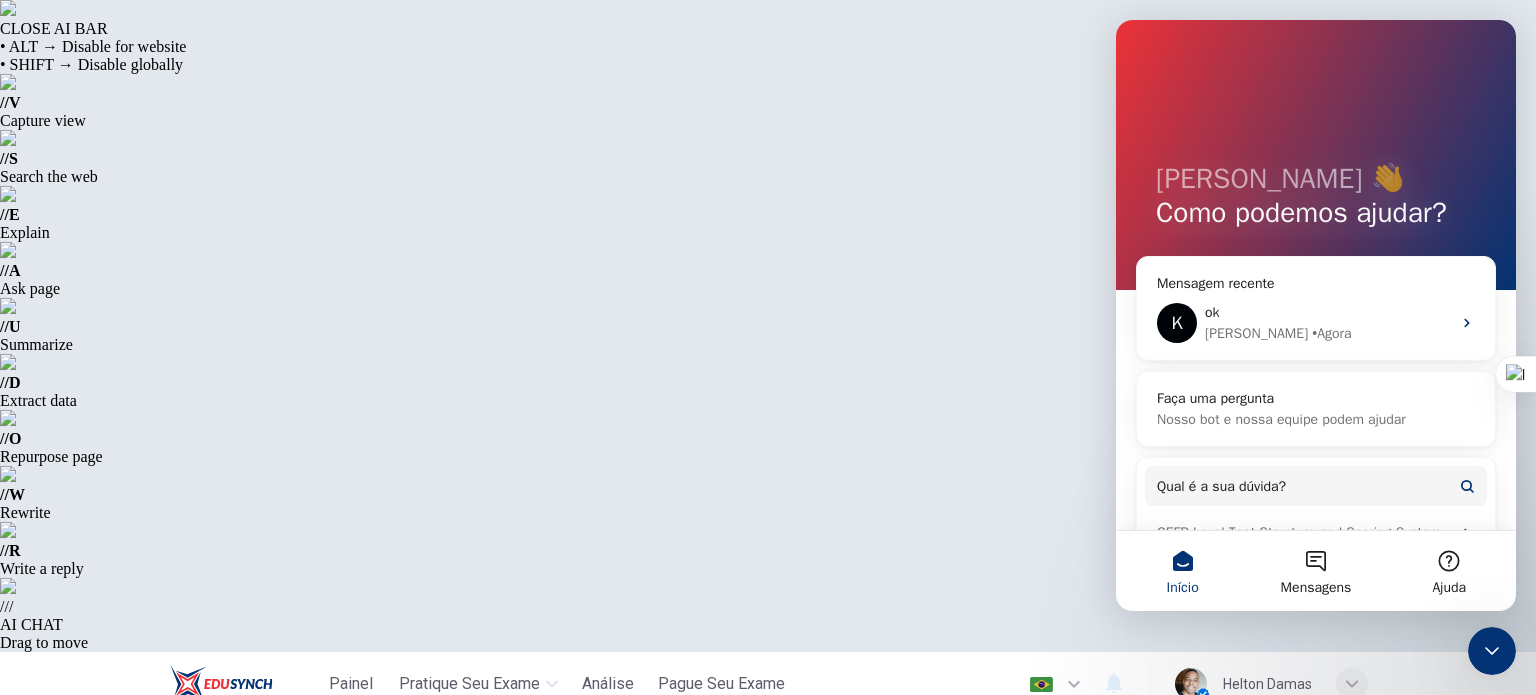 scroll, scrollTop: 0, scrollLeft: 0, axis: both 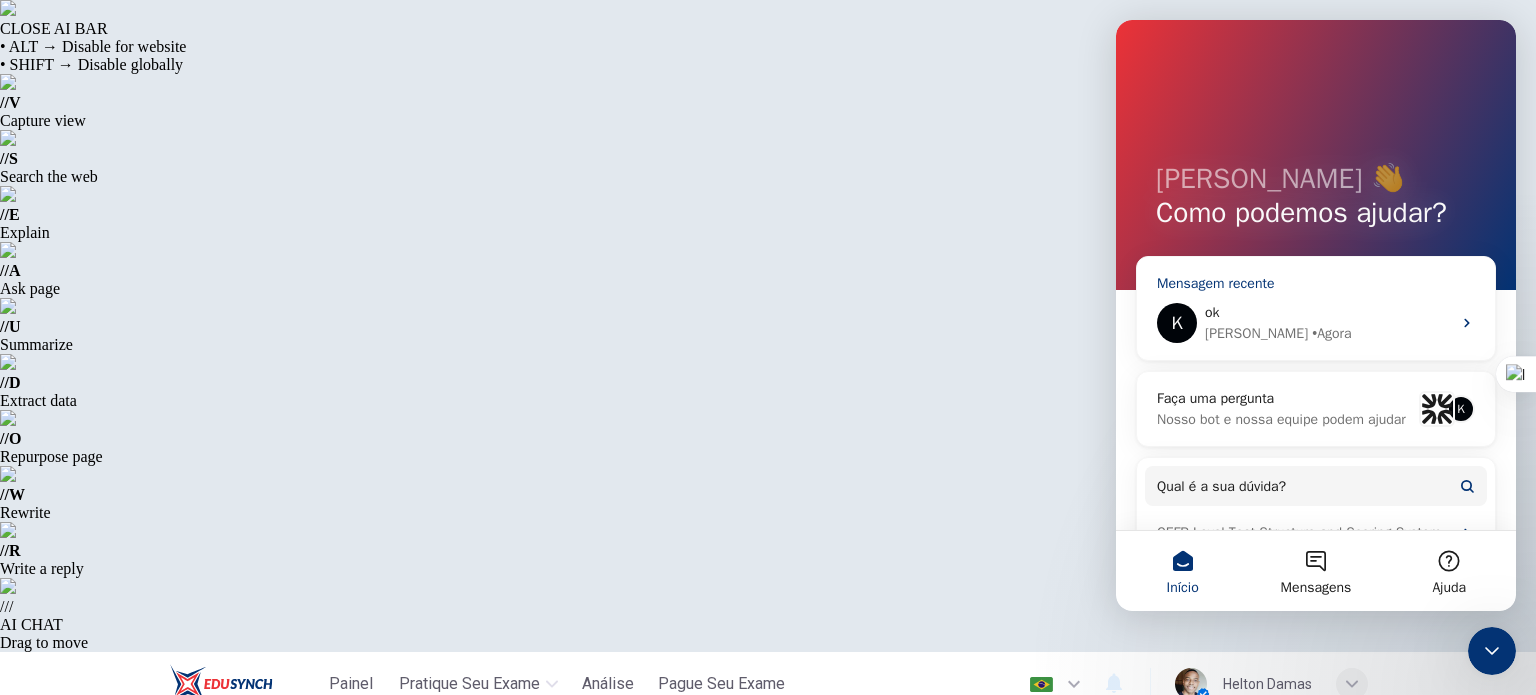 click on "ok" at bounding box center [1328, 312] 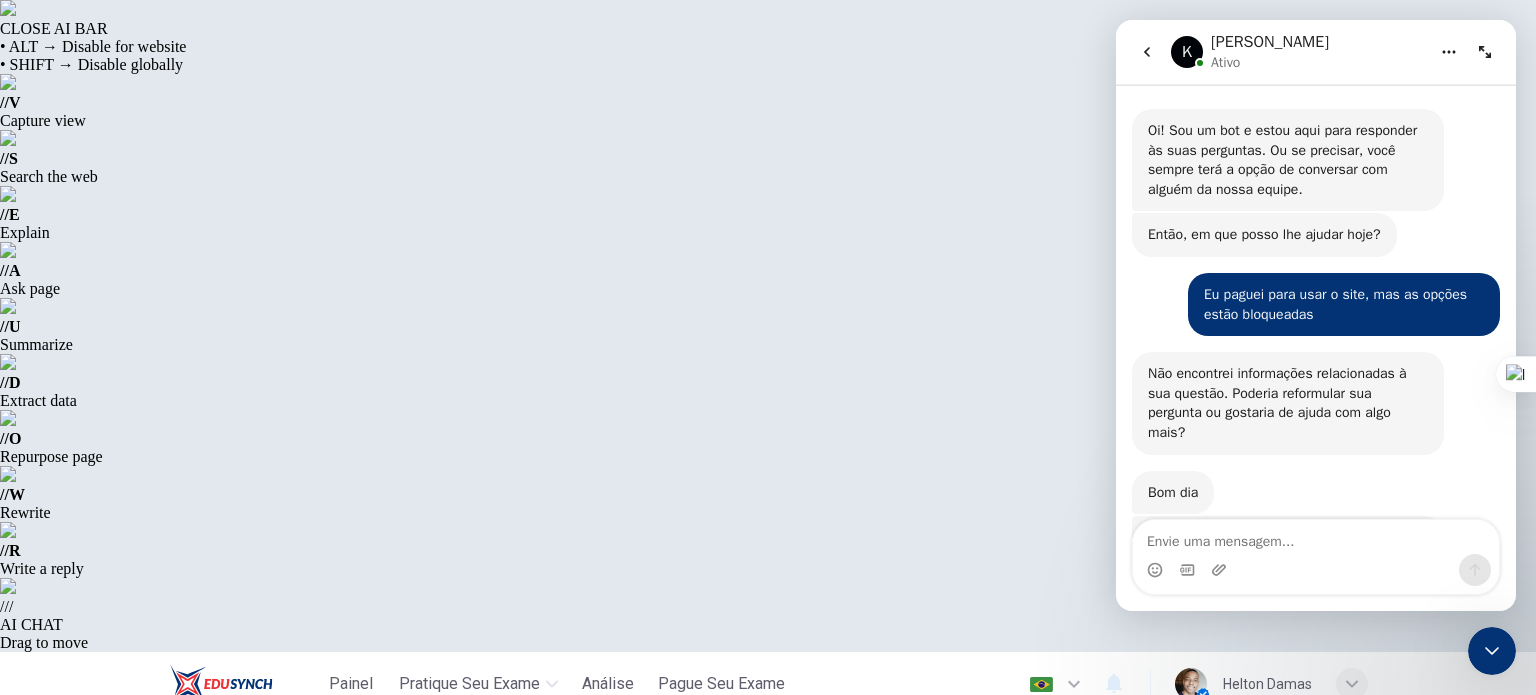 scroll, scrollTop: 370, scrollLeft: 0, axis: vertical 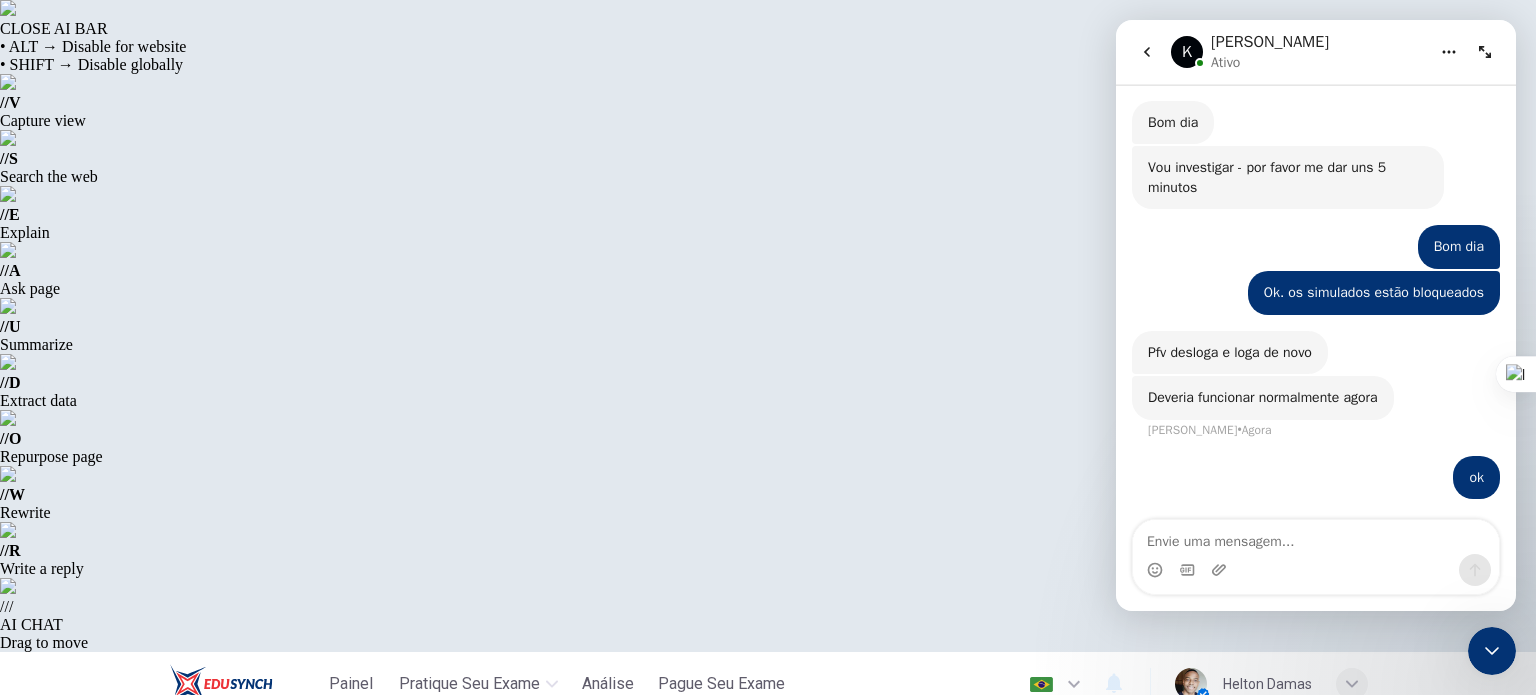 click at bounding box center (1316, 570) 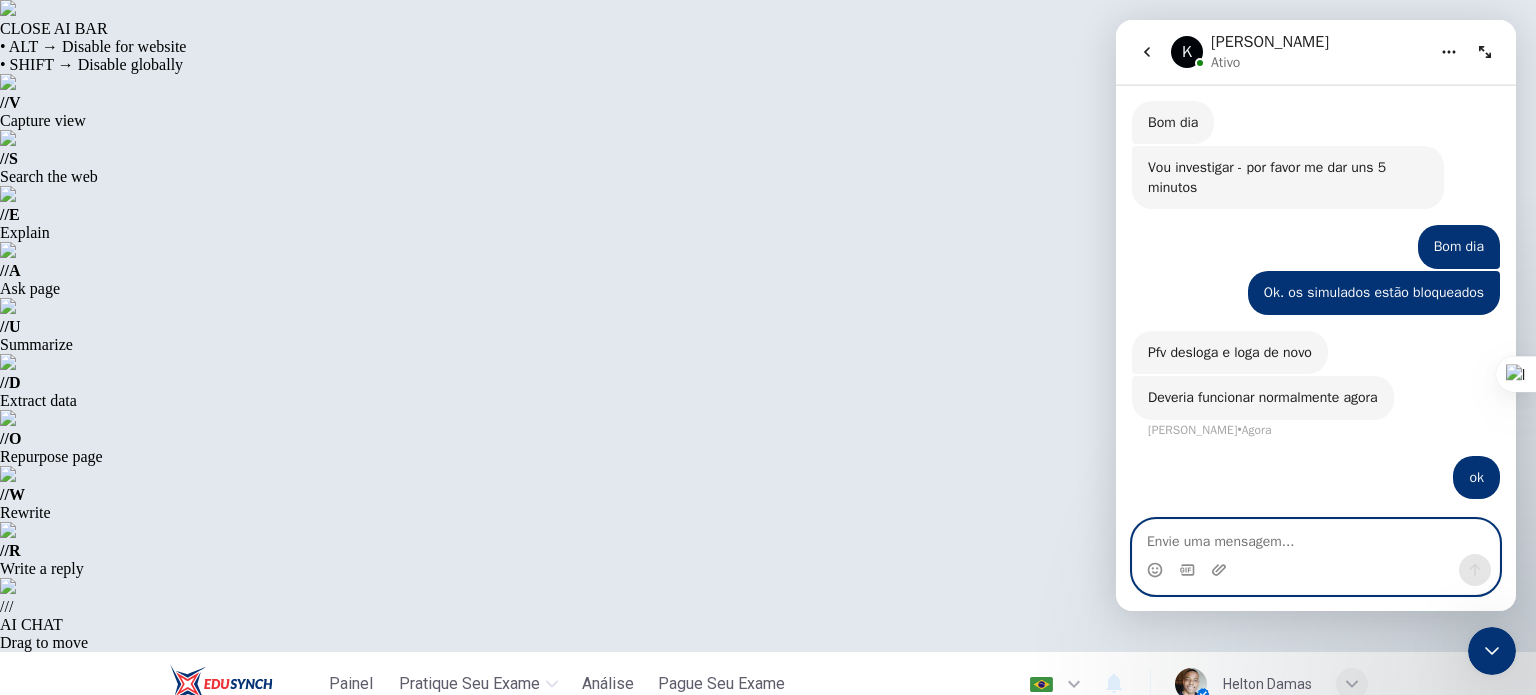 click at bounding box center (1316, 537) 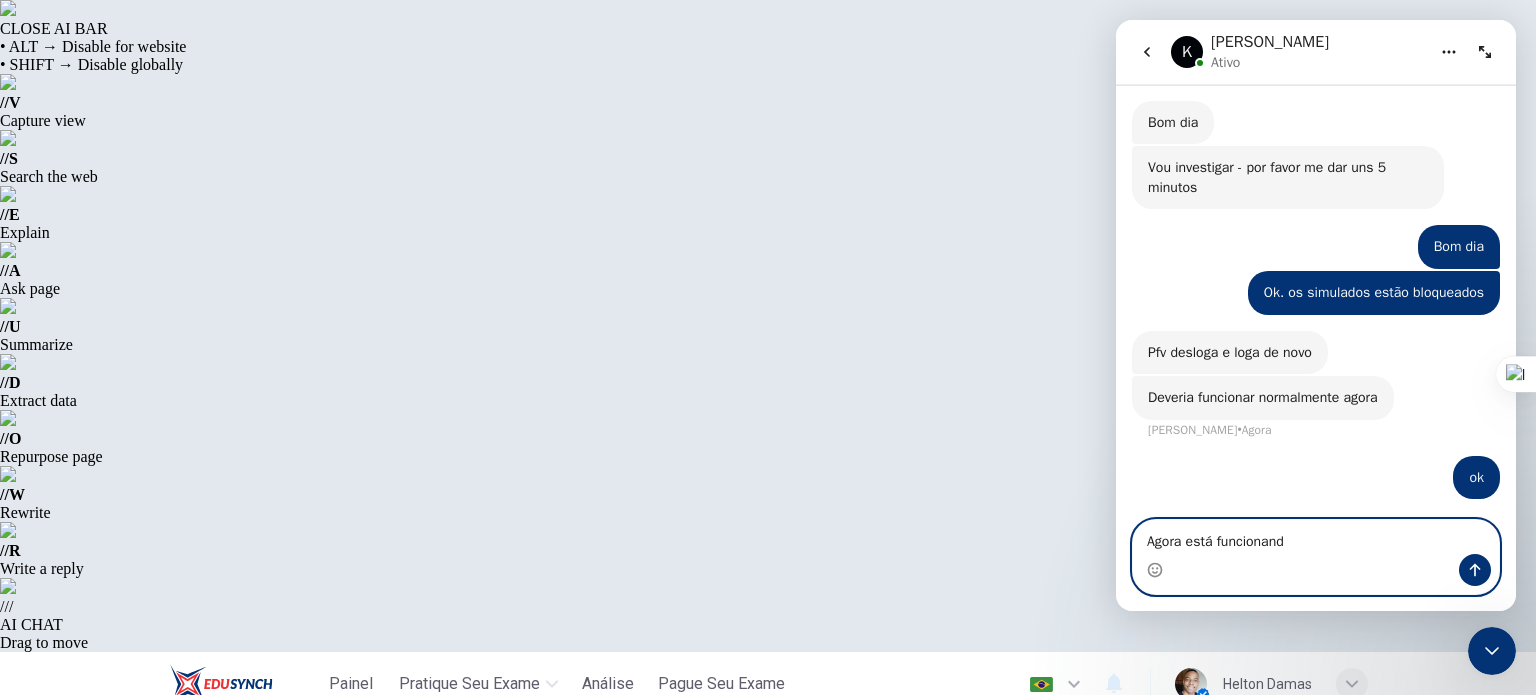 type on "Agora está funcionando" 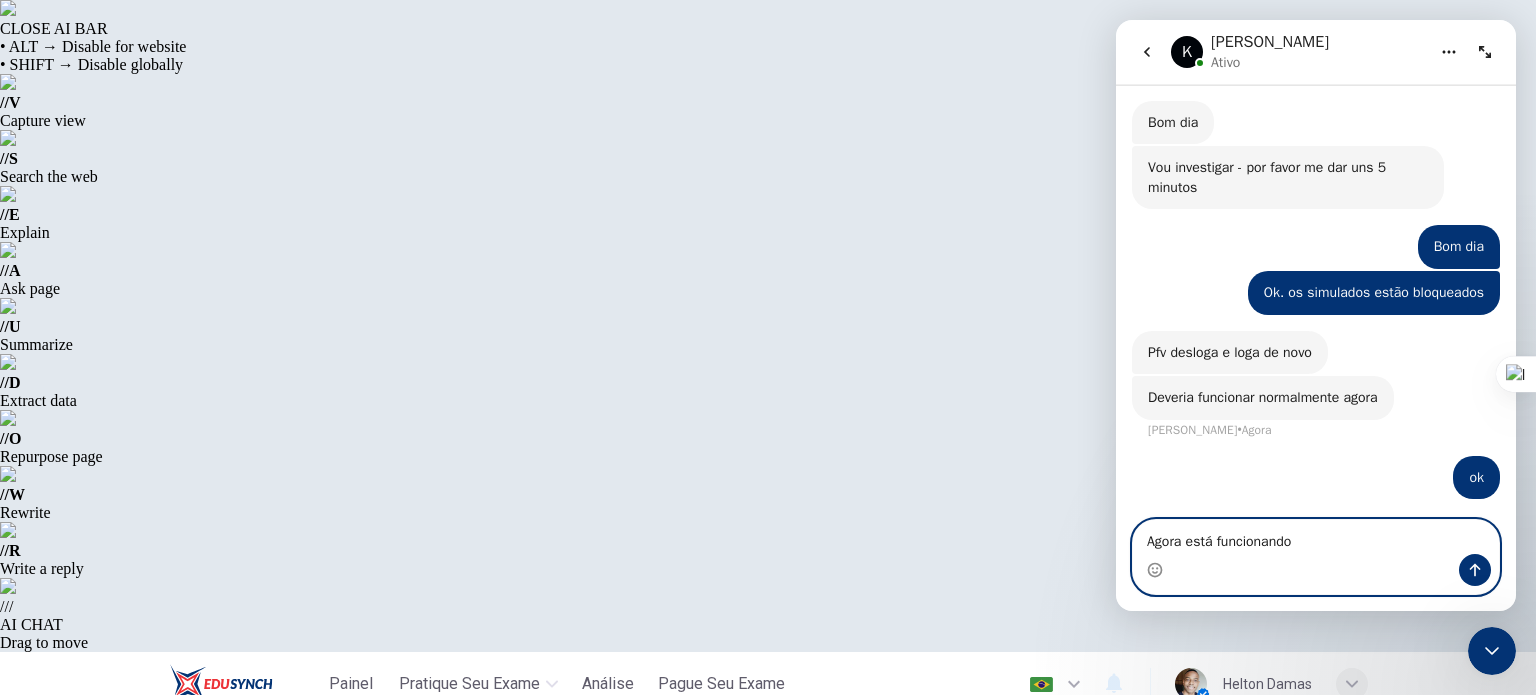 type 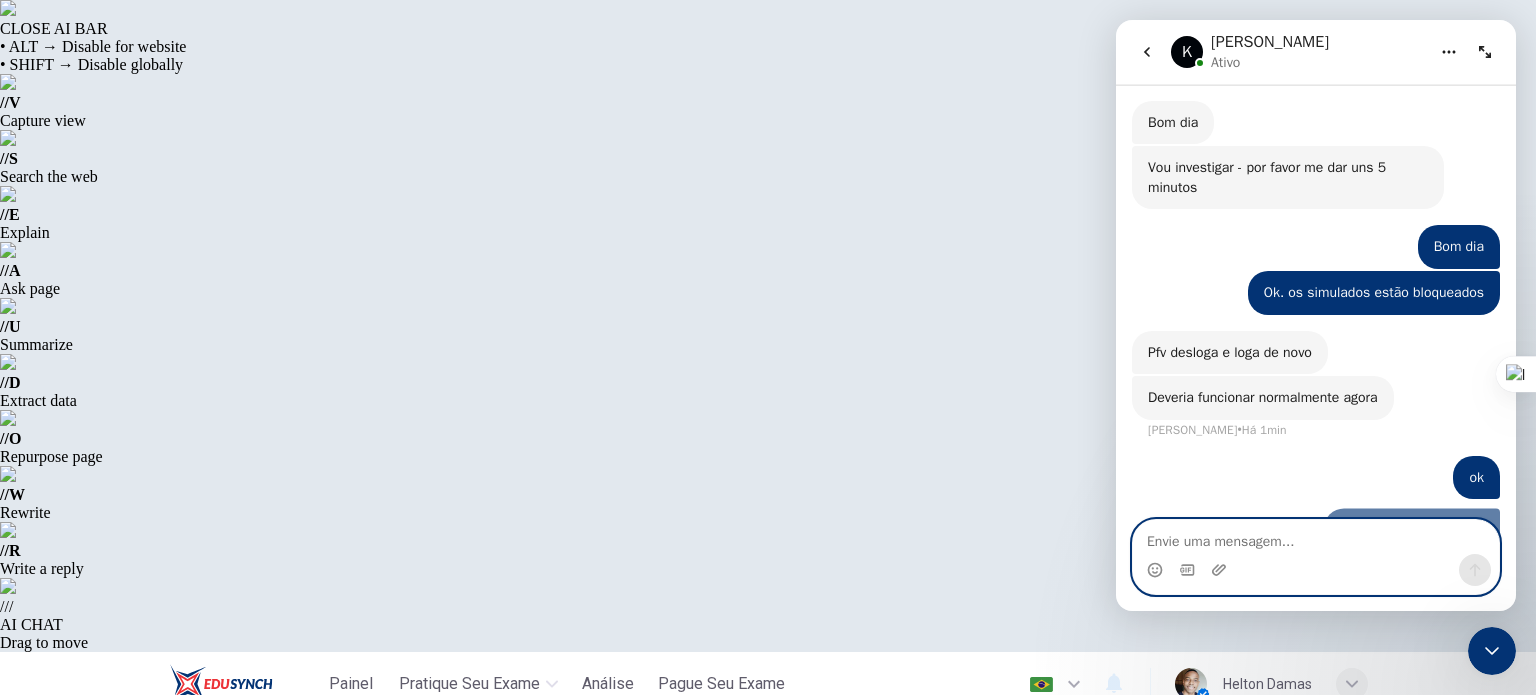 scroll, scrollTop: 416, scrollLeft: 0, axis: vertical 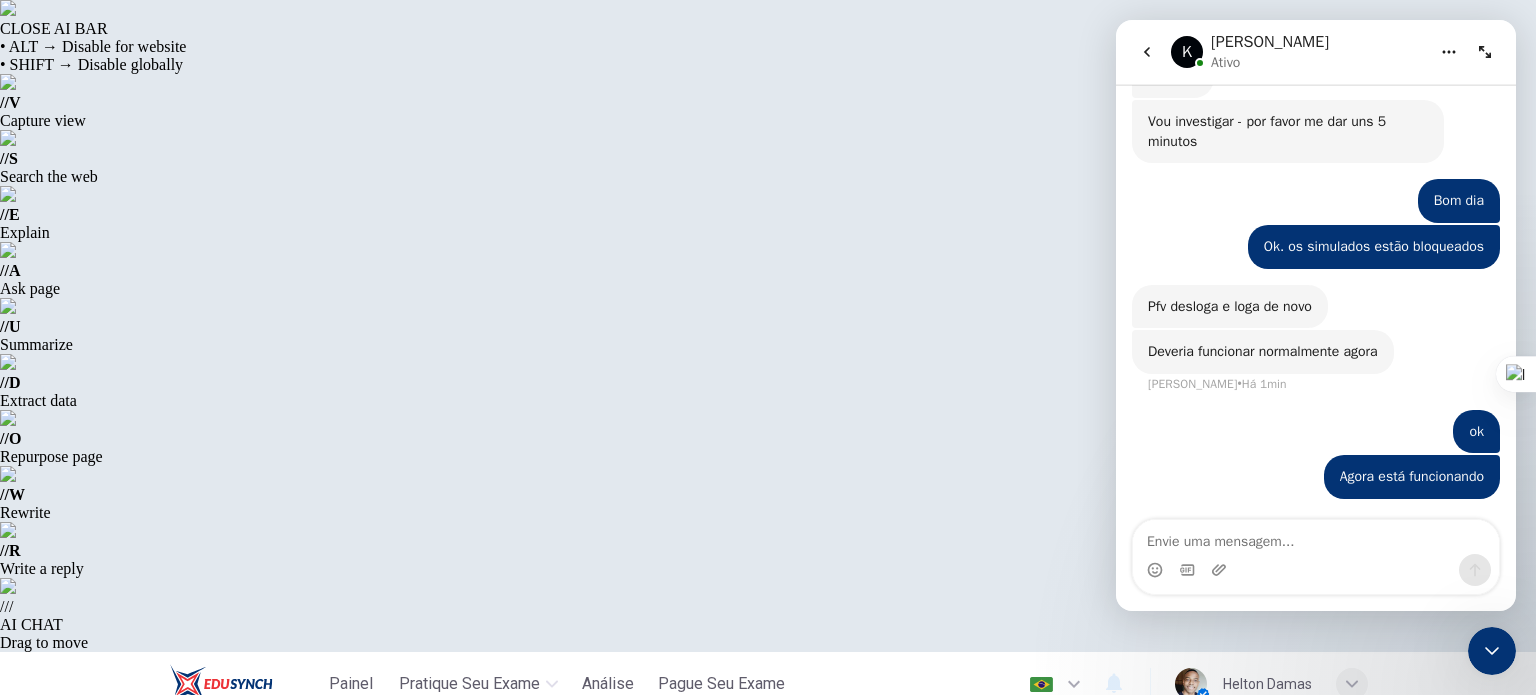 click on "Obtenha sua pontuação" at bounding box center [1028, 1305] 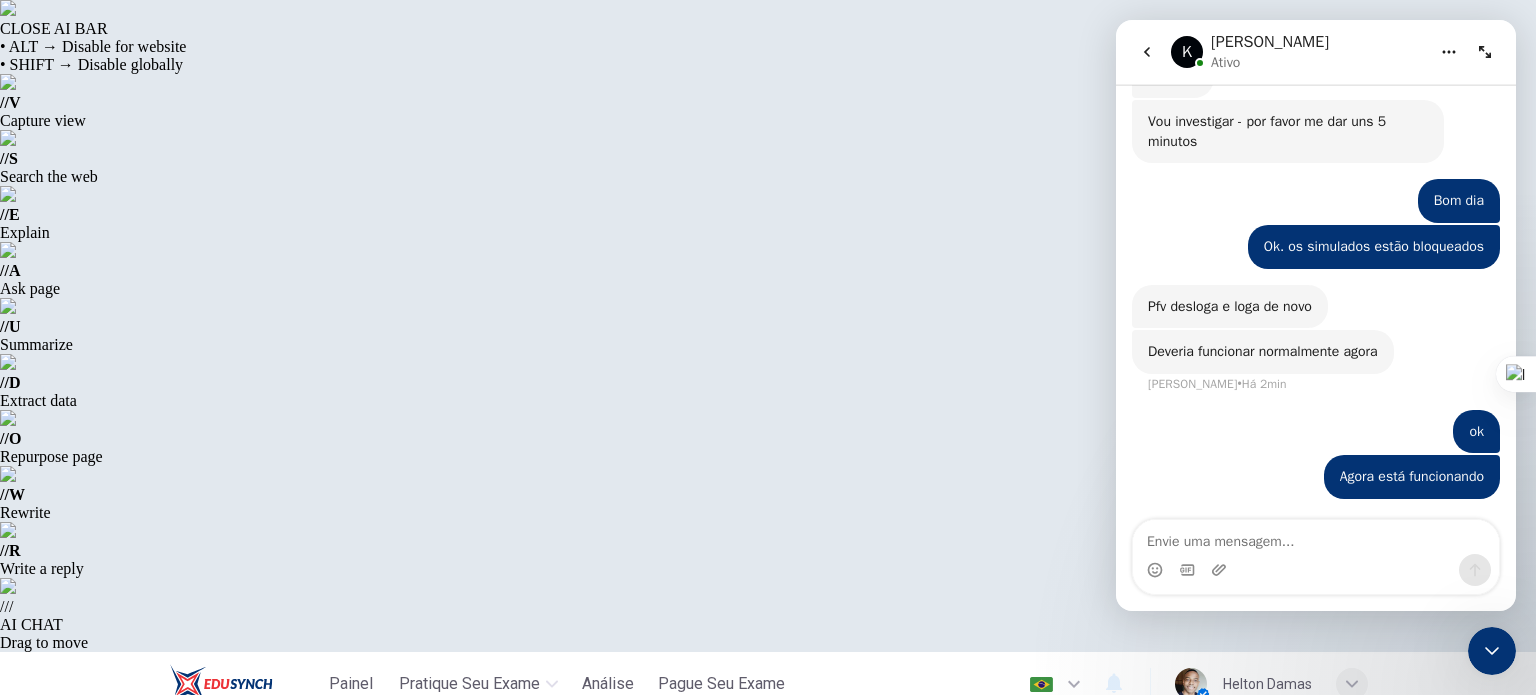 click on "Painel Pratique seu exame [PERSON_NAME] Seu Exame Português pt ​ [PERSON_NAME]" at bounding box center (768, 684) 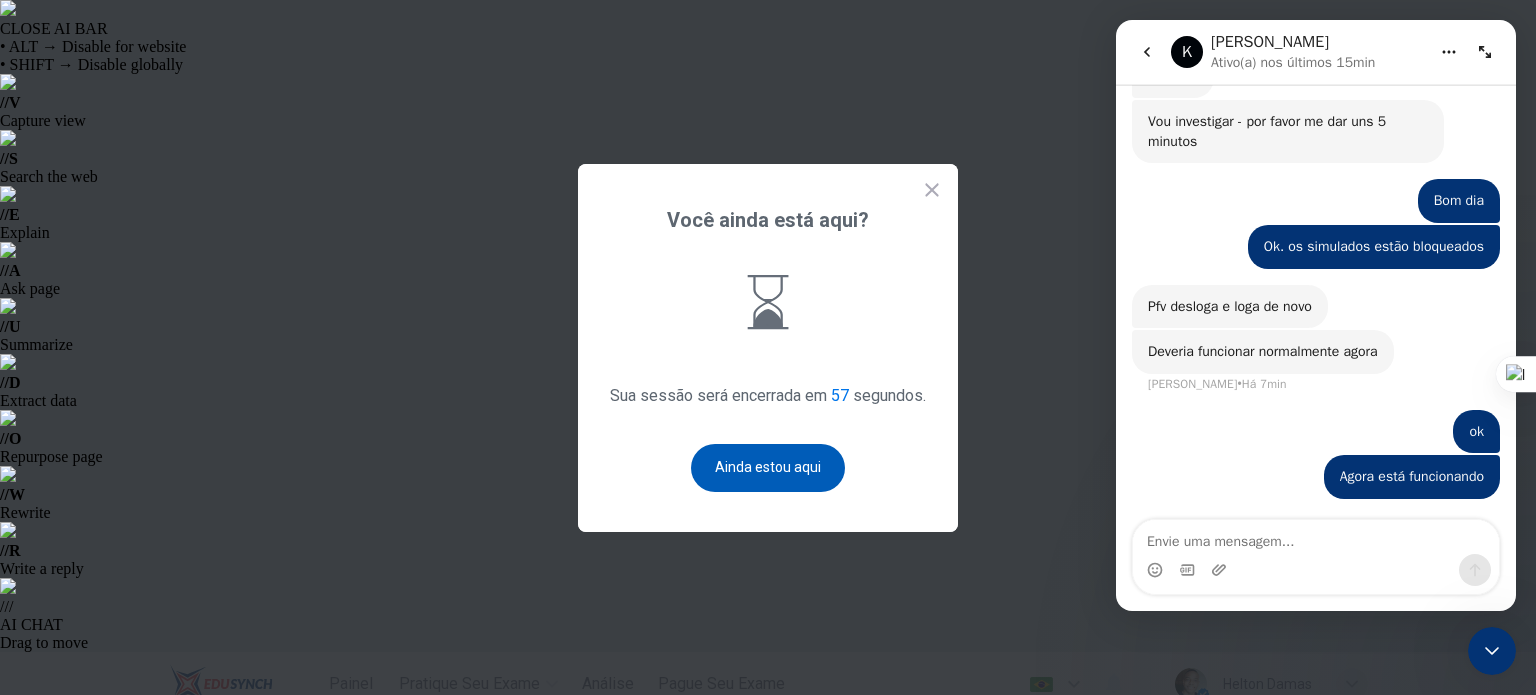 click on "Ainda estou aqui" at bounding box center (768, 468) 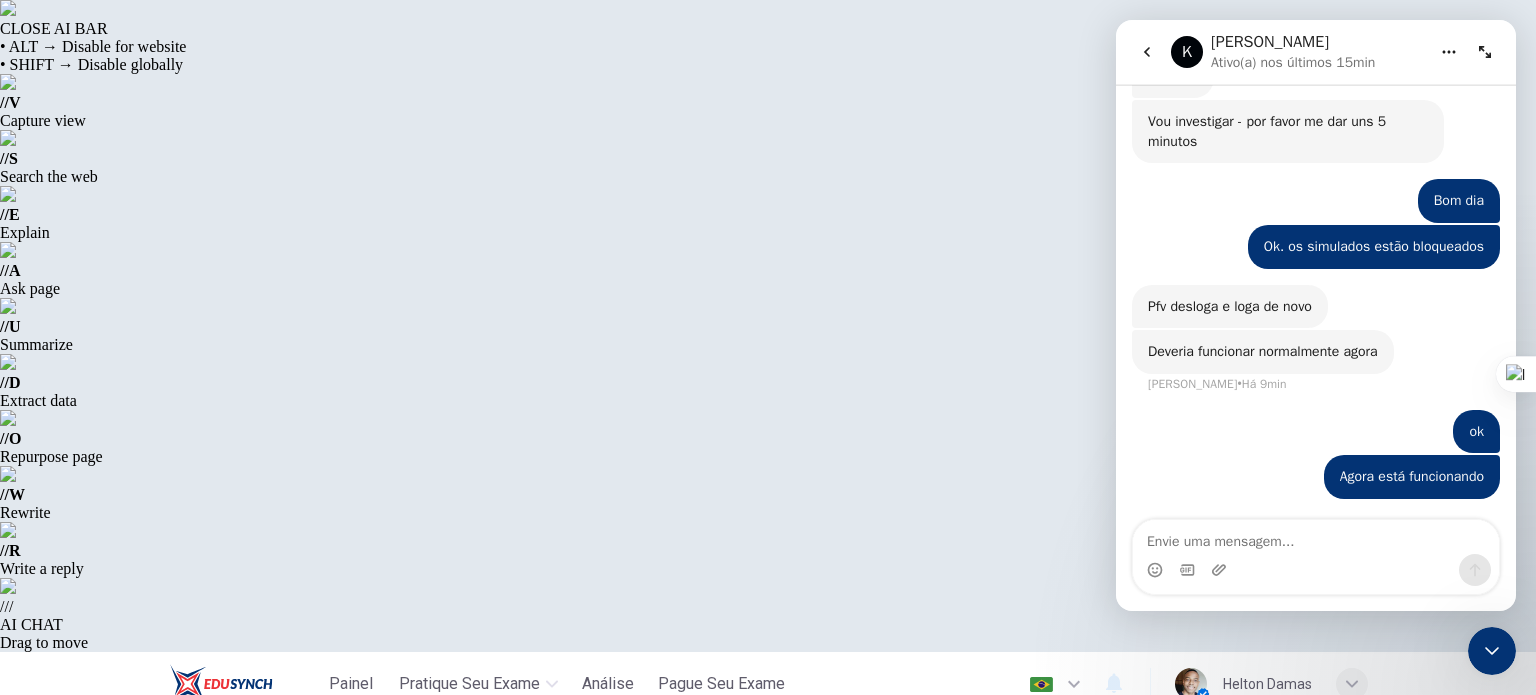 click 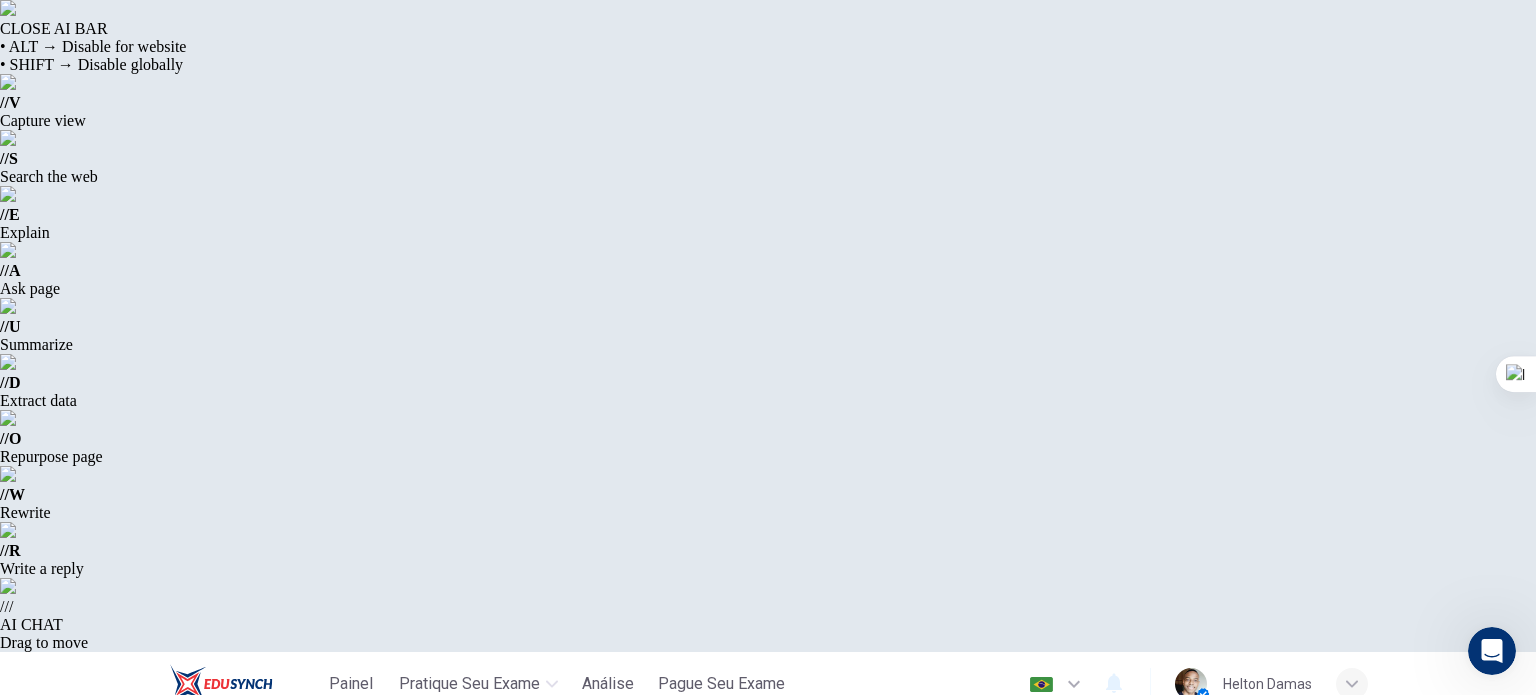 scroll, scrollTop: 0, scrollLeft: 0, axis: both 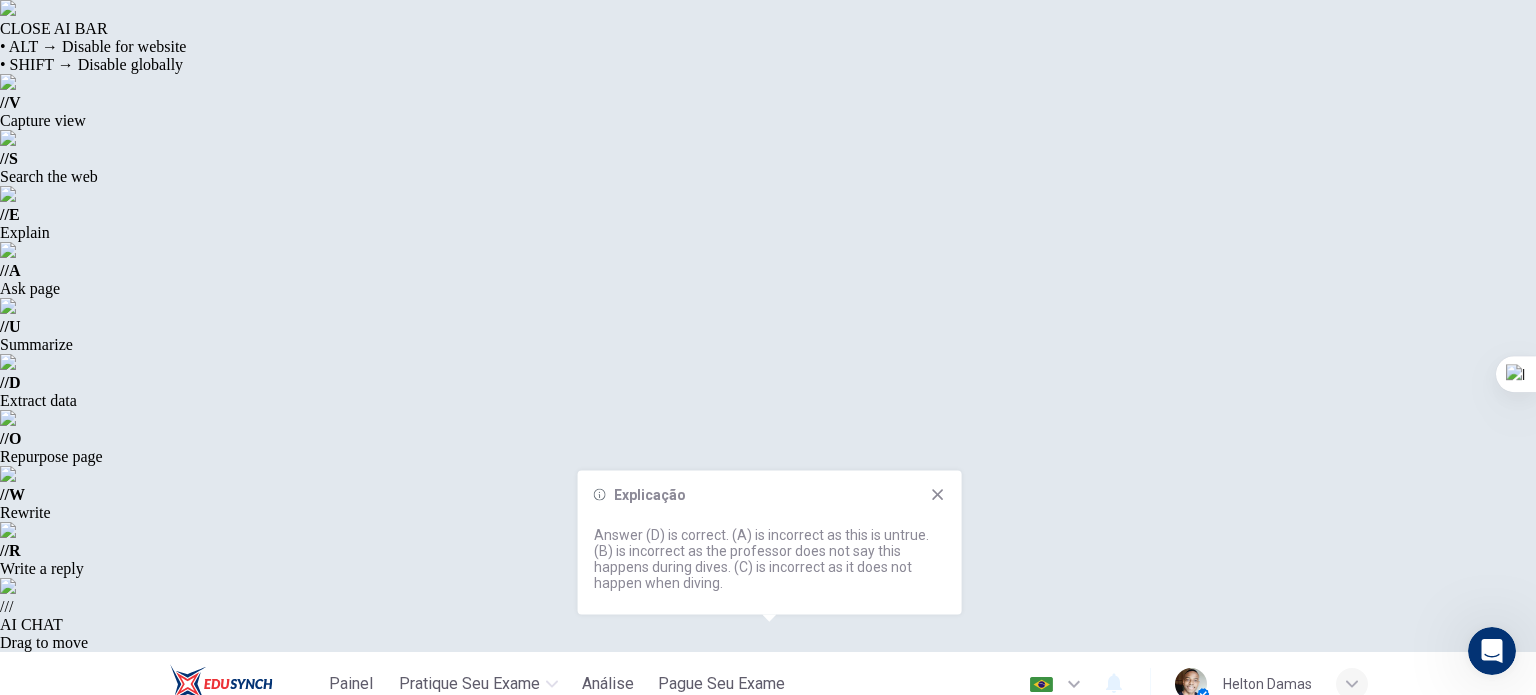 click on "A They use their blowholes to extract oxygen from the water B The animal's heart rate increases to 100 beats per minute C Oxygen is diverted away from the heart, brain and lungs D A protein is used to maintain oxygen levels in the muscles" at bounding box center [1012, 1077] 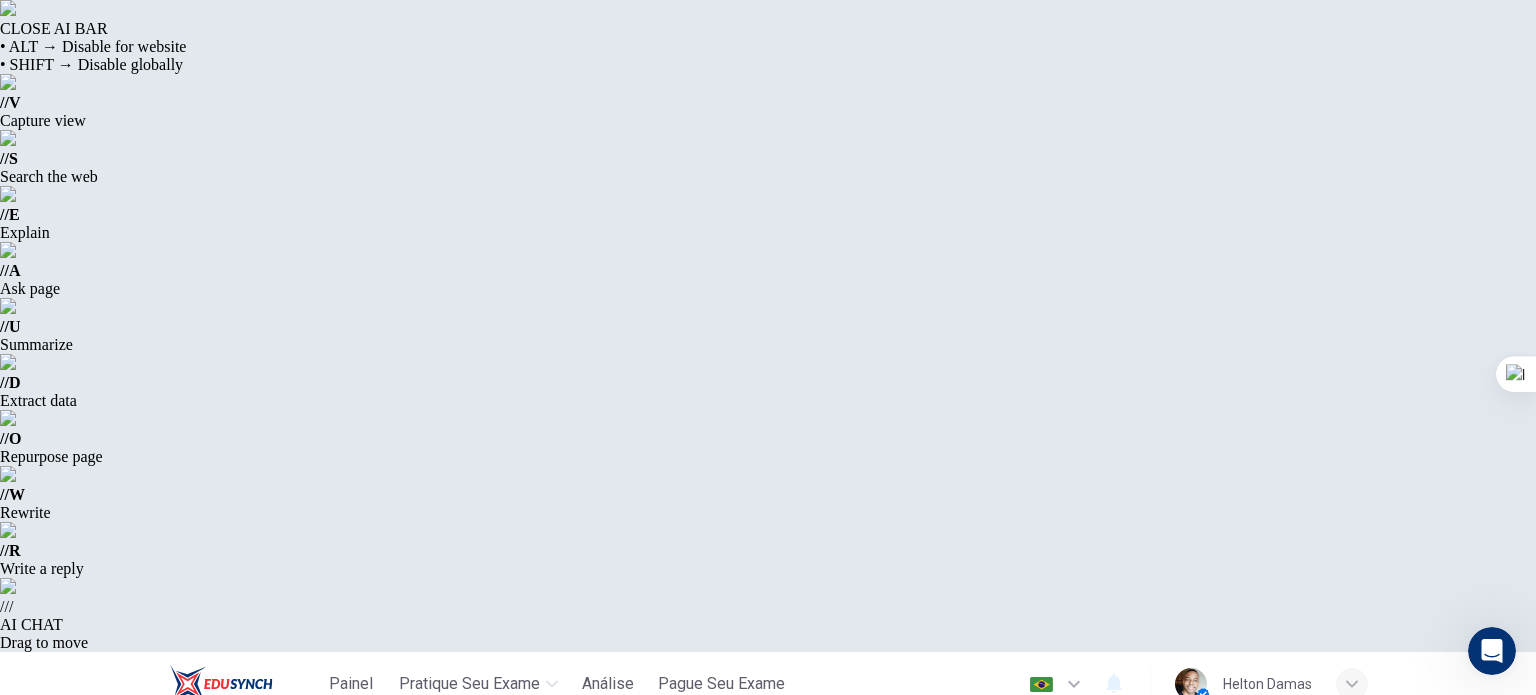 click on "PRÓXIMO" at bounding box center (1045, 1307) 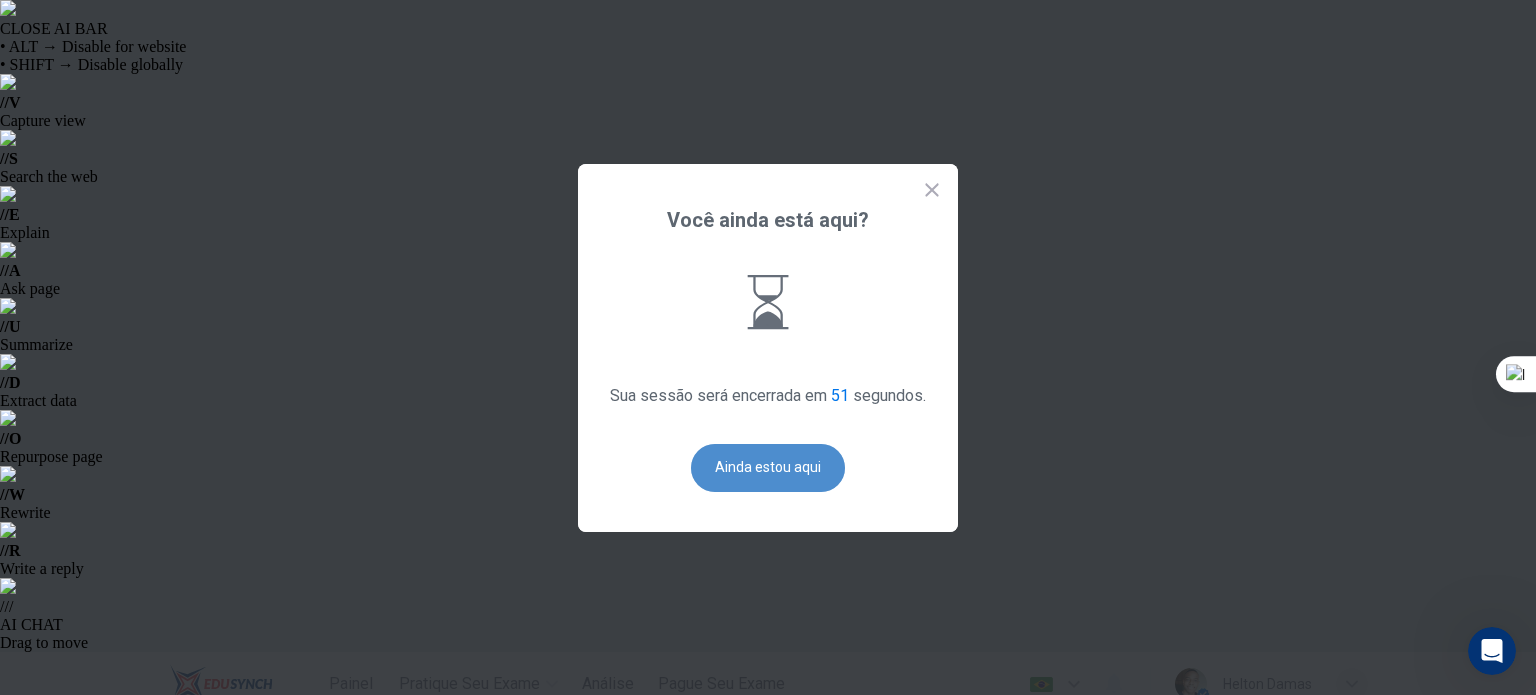 click on "Ainda estou aqui" at bounding box center (768, 468) 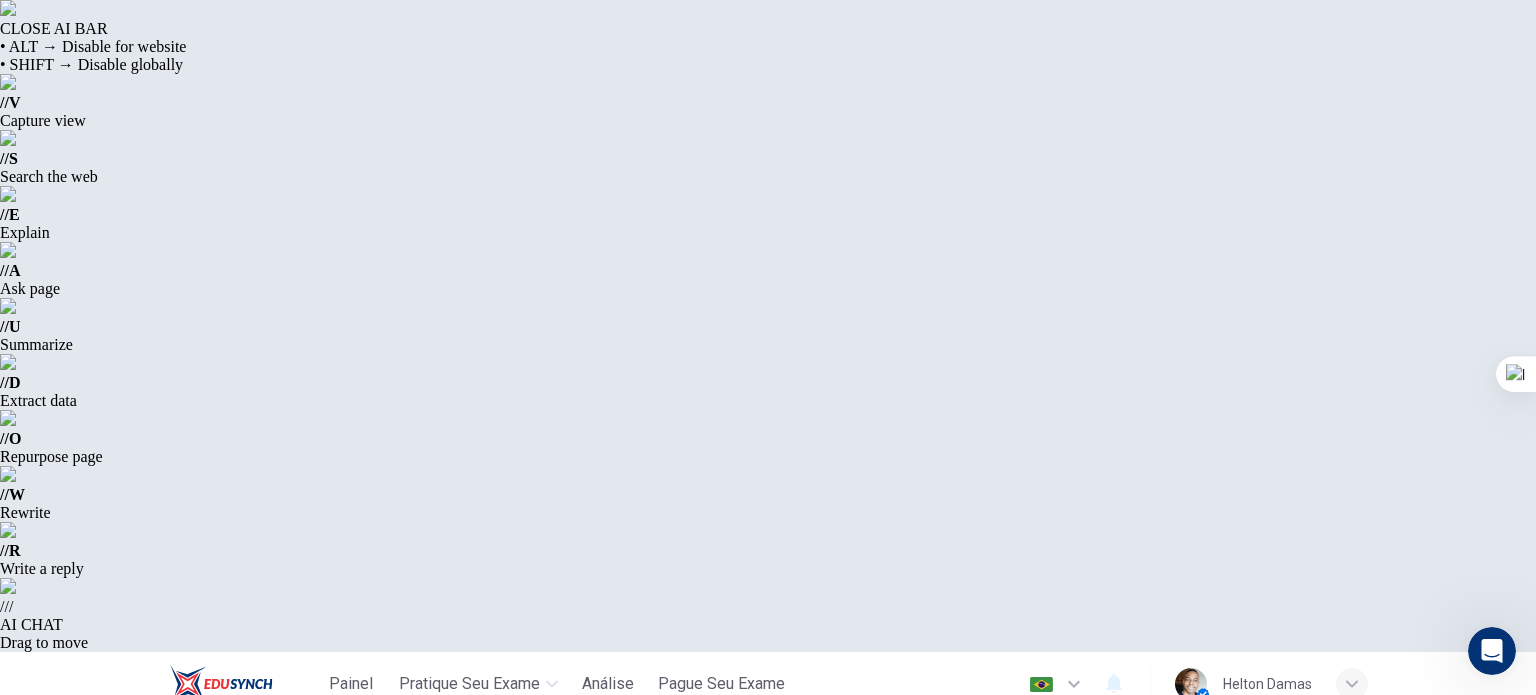 type on "0" 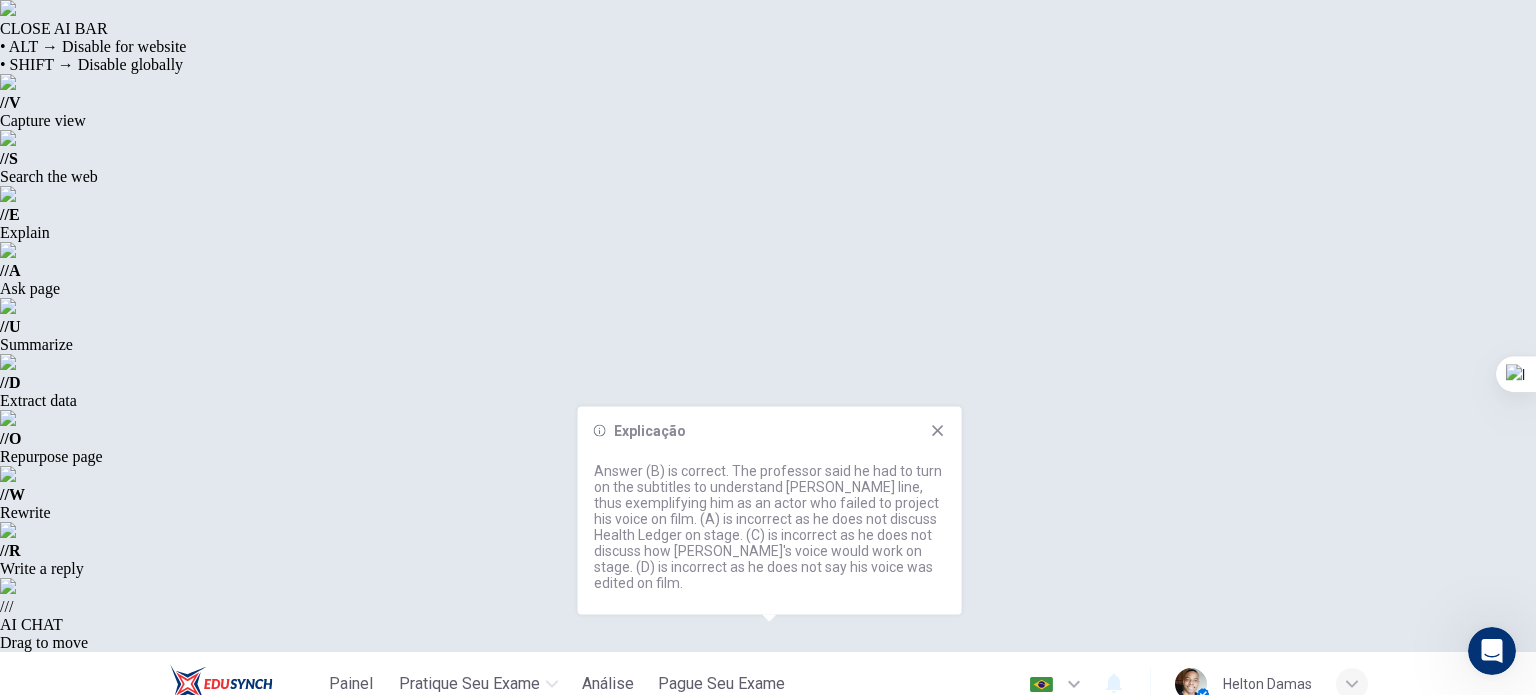 click 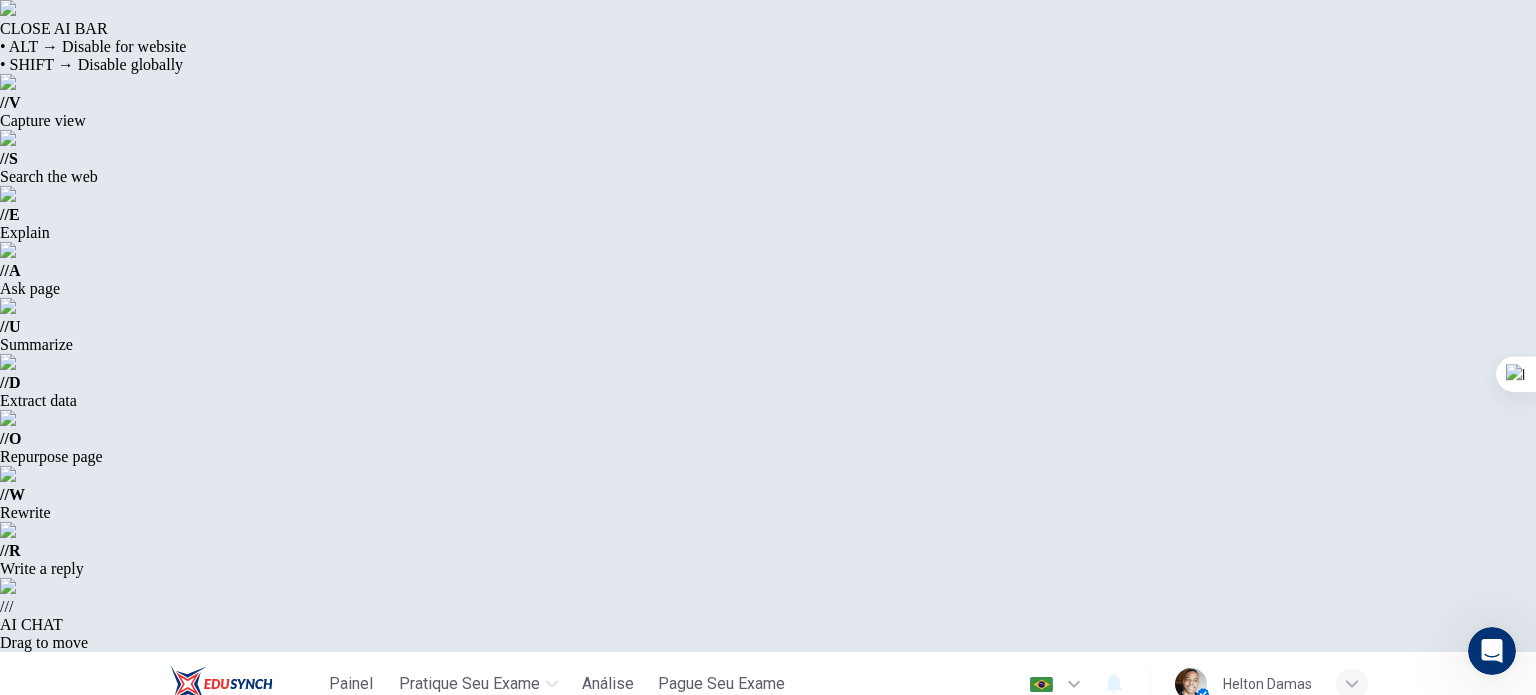 click on "PRÓXIMO" at bounding box center [1055, 1307] 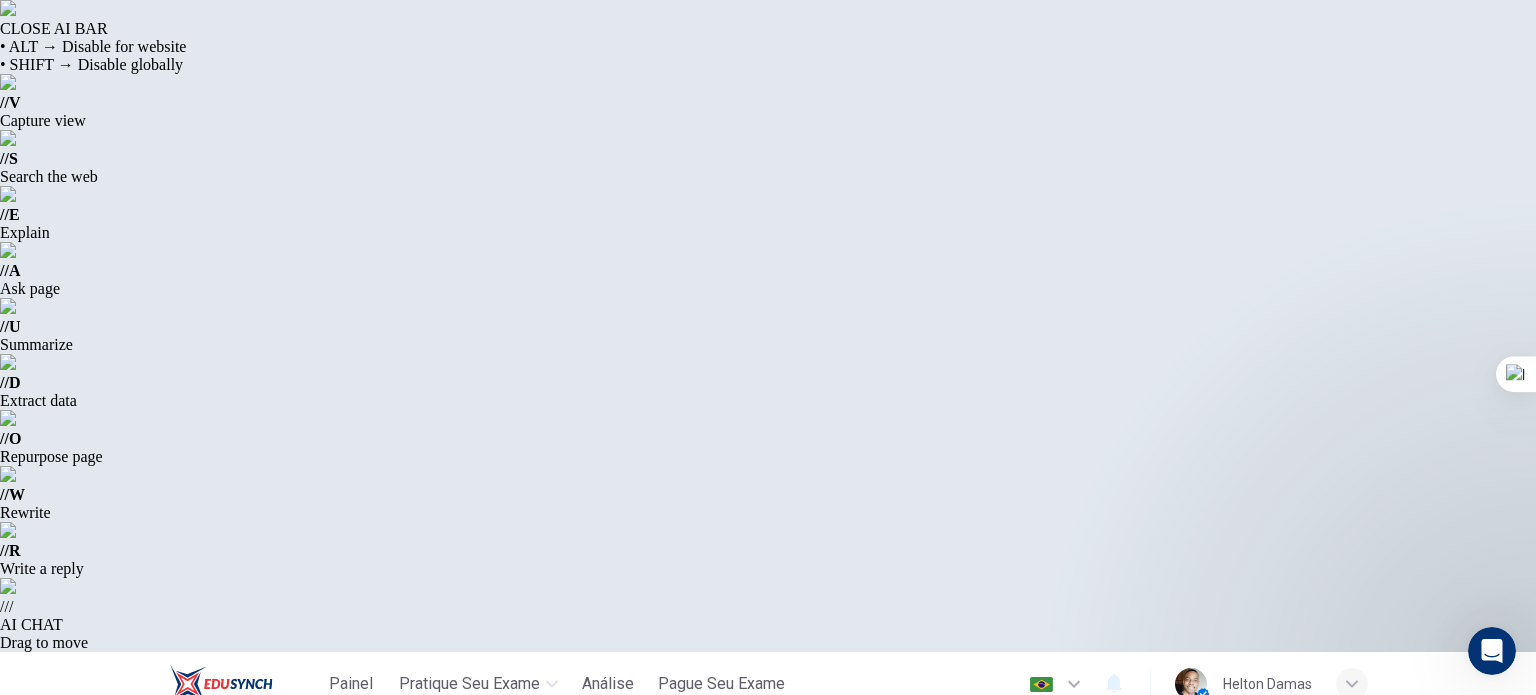 scroll, scrollTop: 0, scrollLeft: 0, axis: both 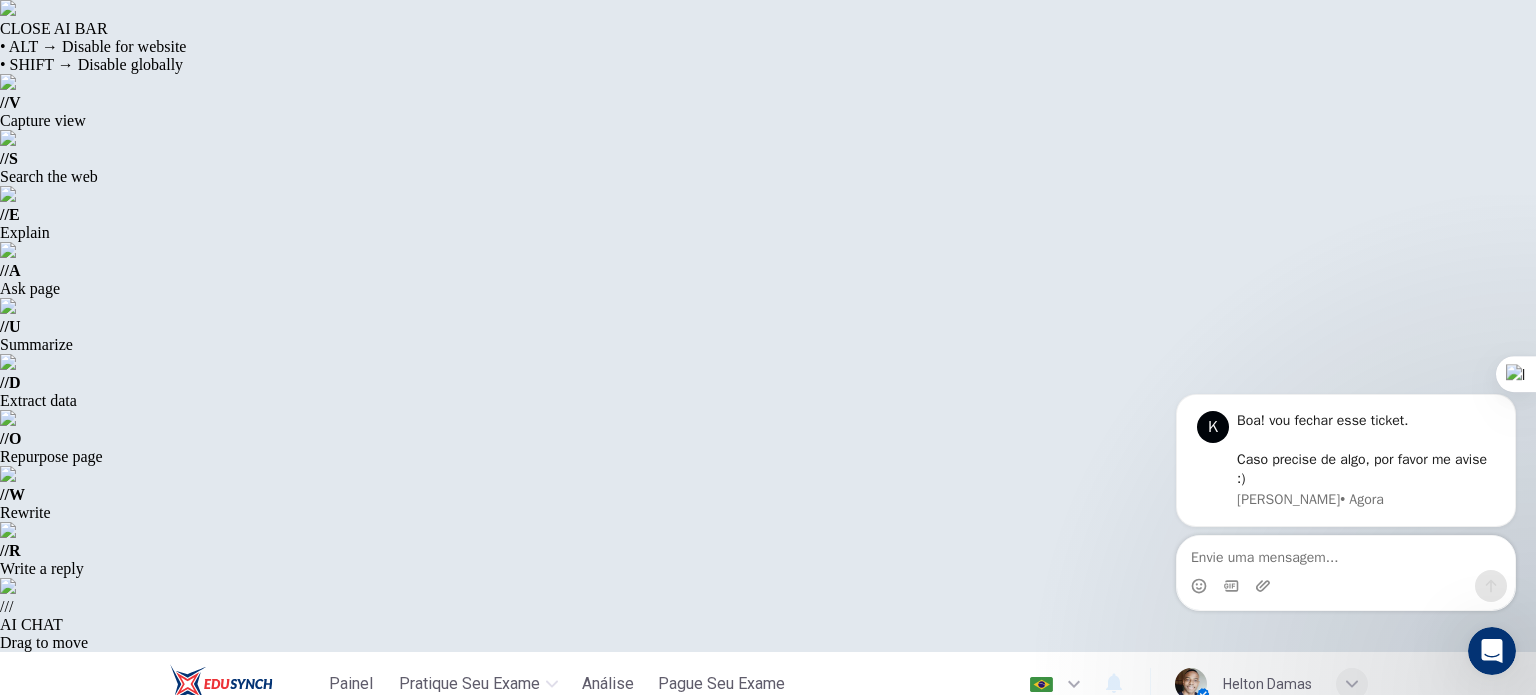click on "Question 9 What point is the professor trying to make? 00m 21s A People make comparisons where none actually exist B Film actors have fewer opportunities to practice C Film actors are not expected to be perfect D It is important to recognise the differences between the two media" at bounding box center (1012, 1124) 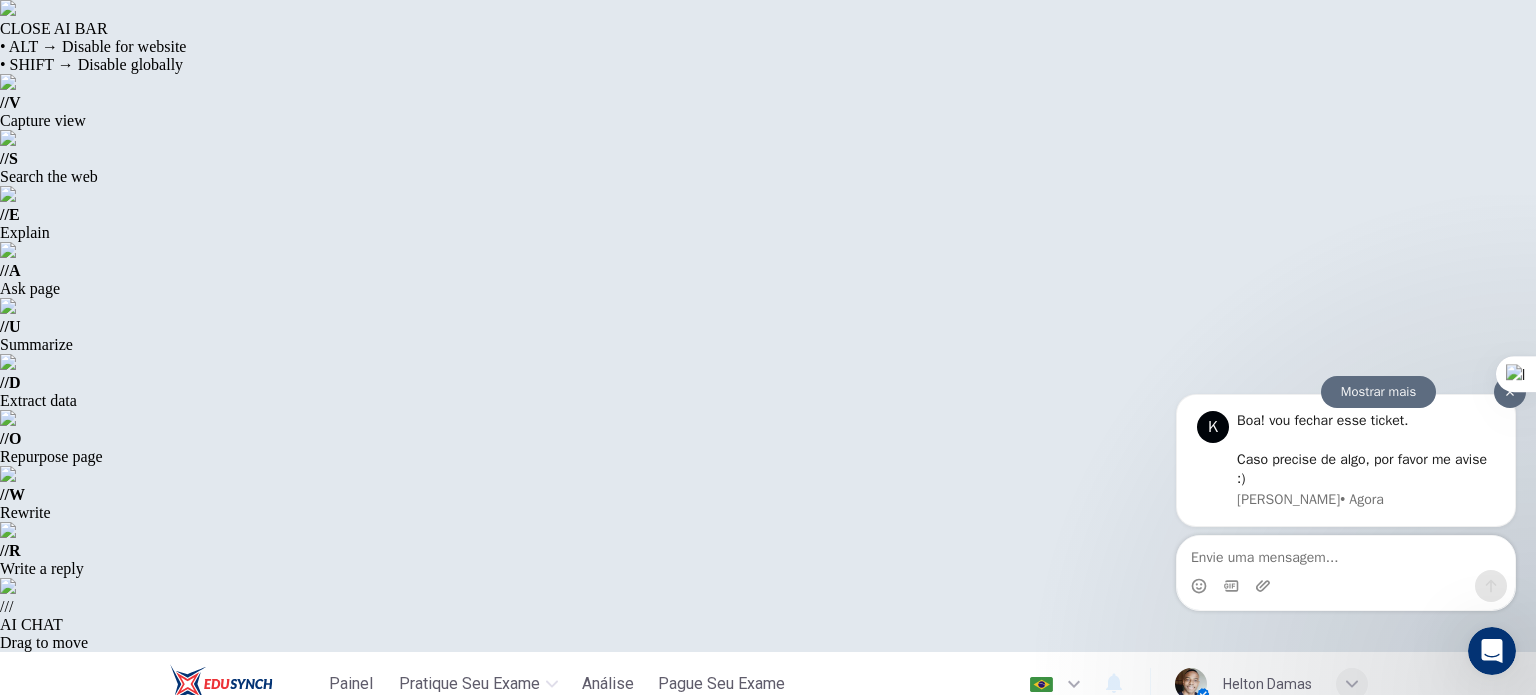 click at bounding box center (1510, 392) 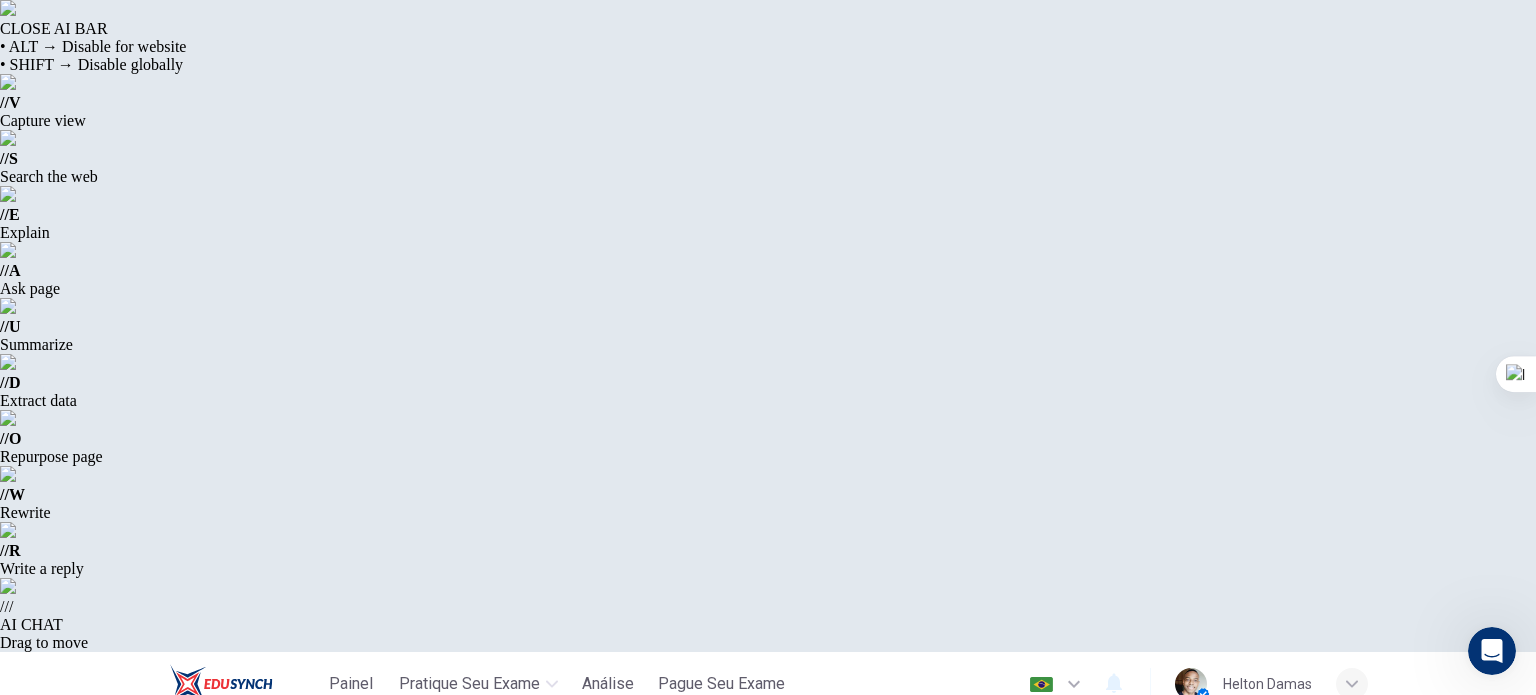 click 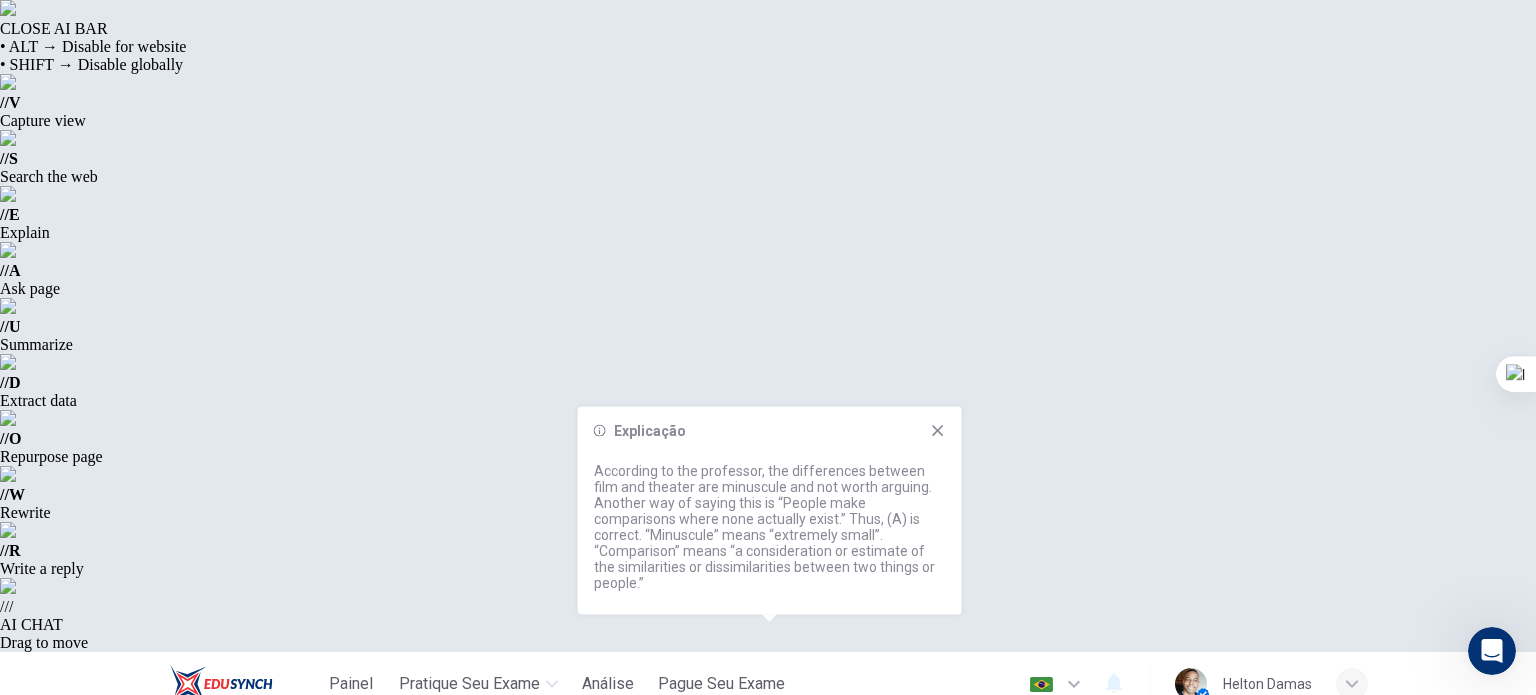 click on "A People make comparisons where none actually exist B Film actors have fewer opportunities to practice C Film actors are not expected to be perfect D It is important to recognise the differences between the two media" at bounding box center [1012, 1157] 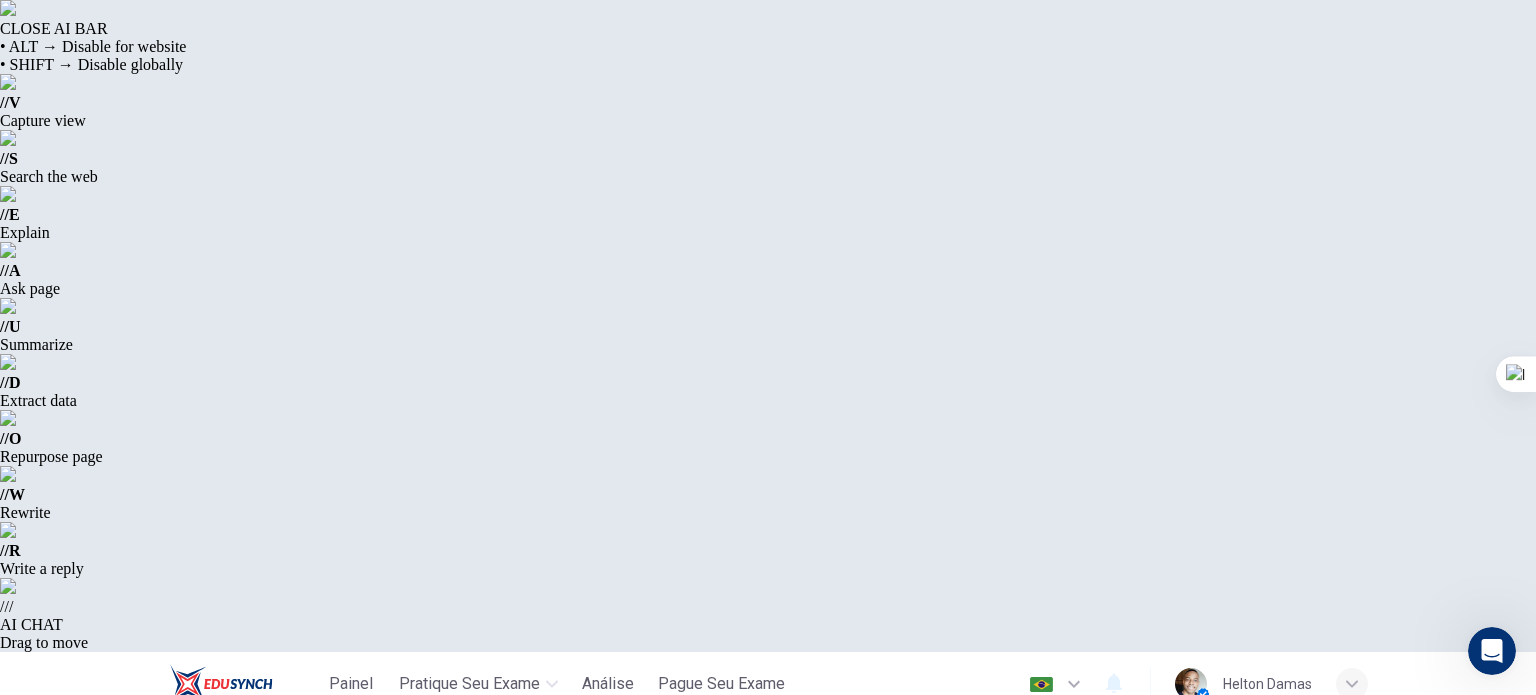 click on "PRÓXIMO" at bounding box center [1055, 1307] 